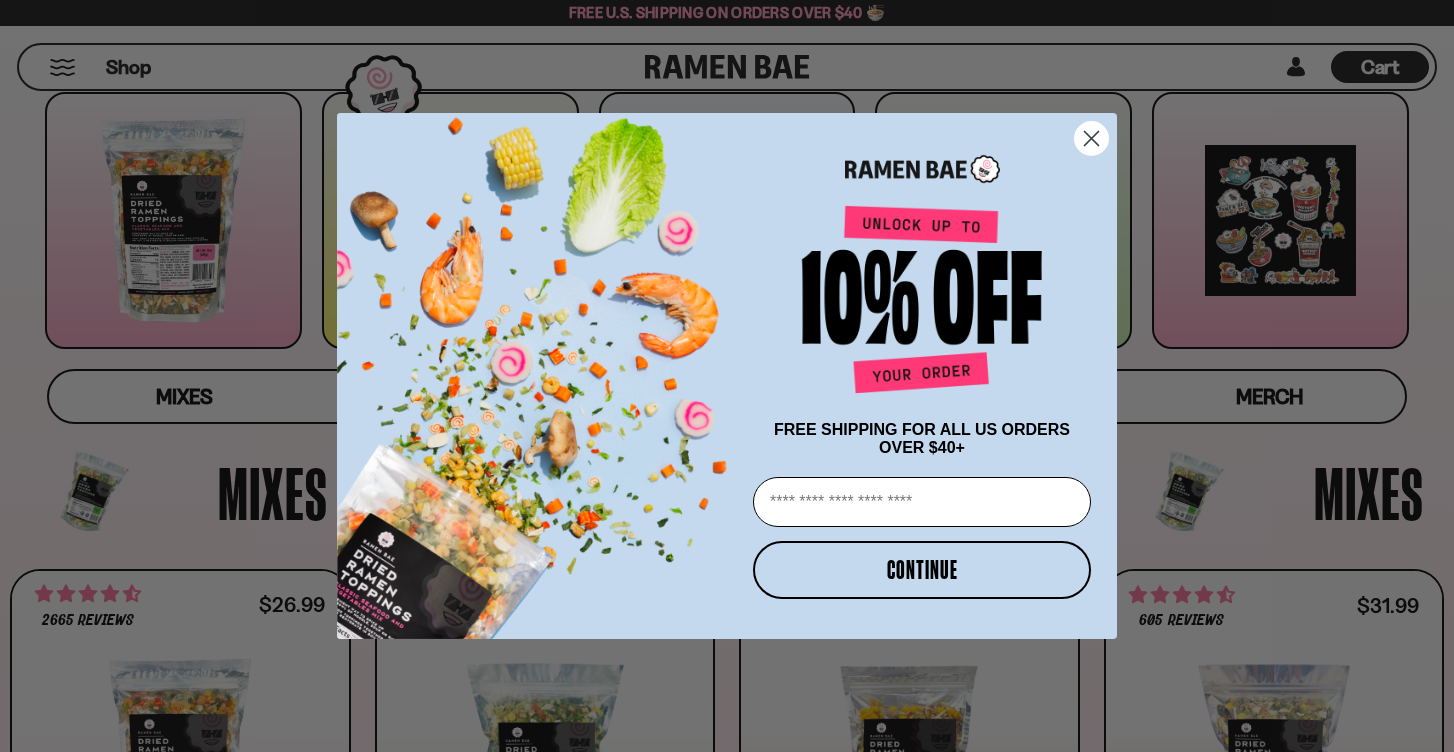 scroll, scrollTop: 285, scrollLeft: 0, axis: vertical 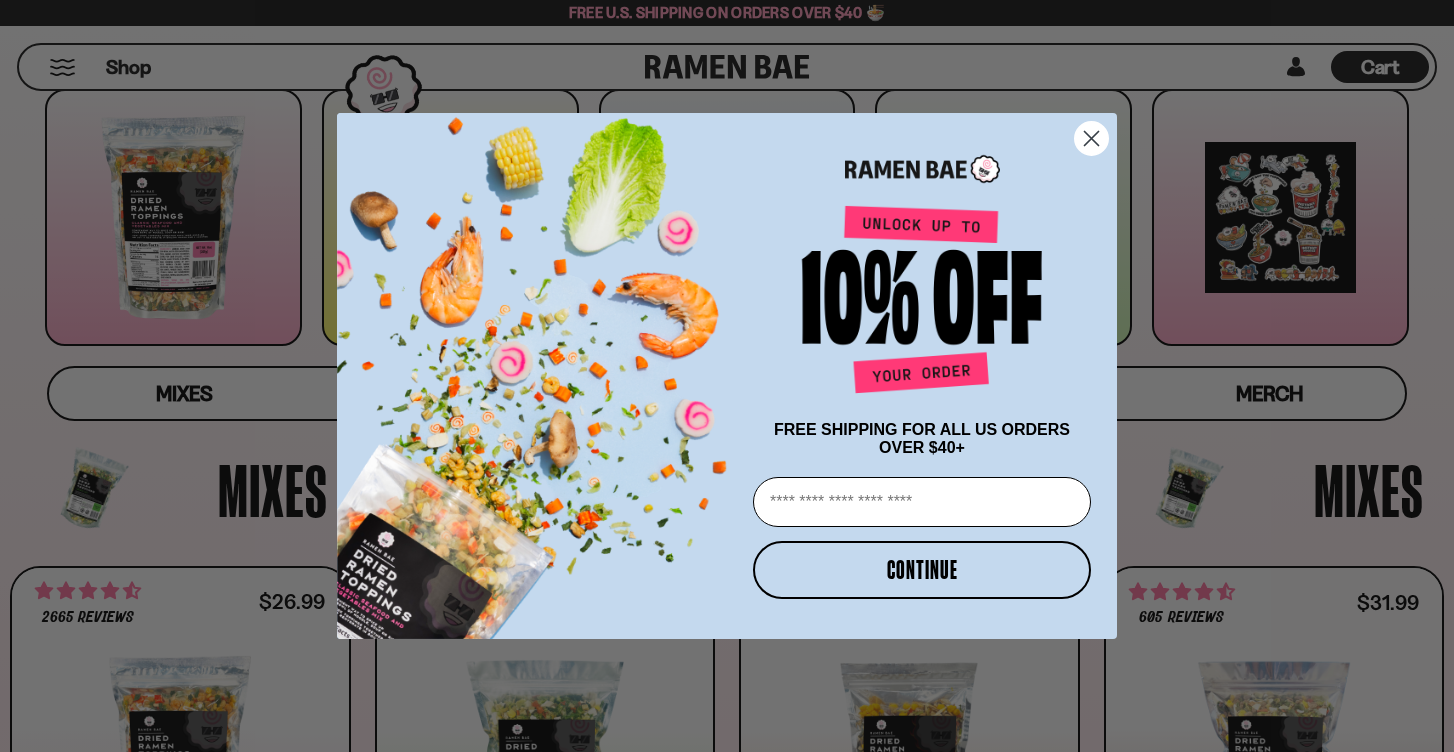 click 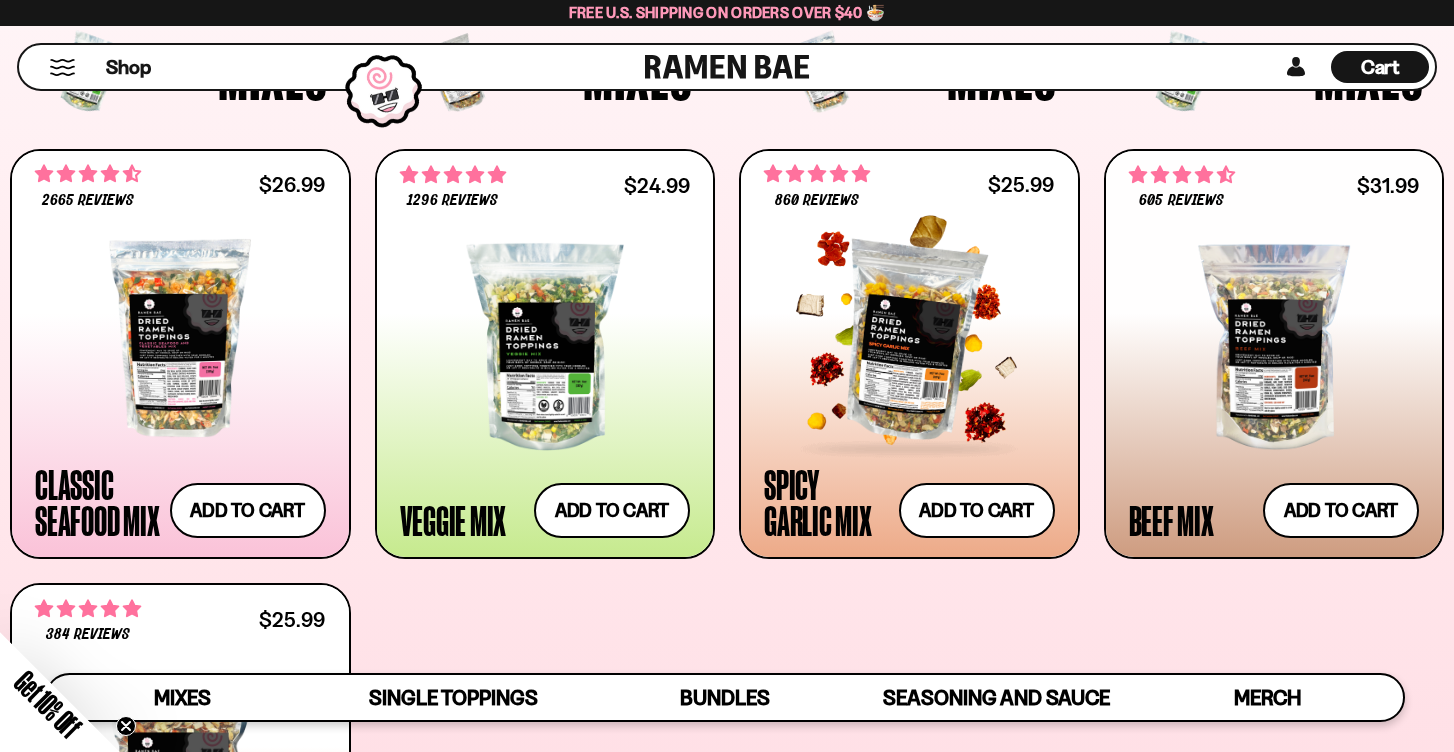 scroll, scrollTop: 702, scrollLeft: 0, axis: vertical 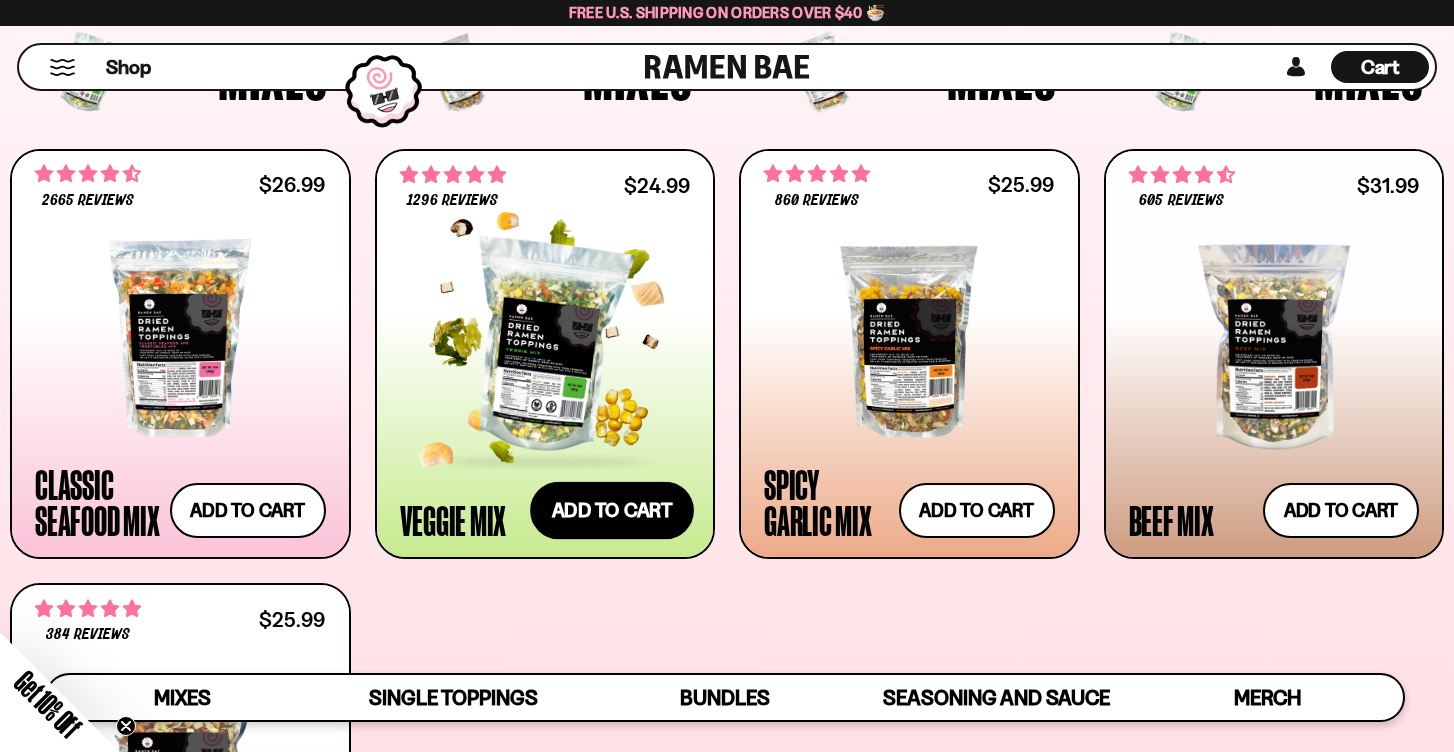 click on "Add to cart
Add
—
Regular price
$24.99
Regular price
Sale price
$24.99
Unit price
/
per" at bounding box center (612, 510) 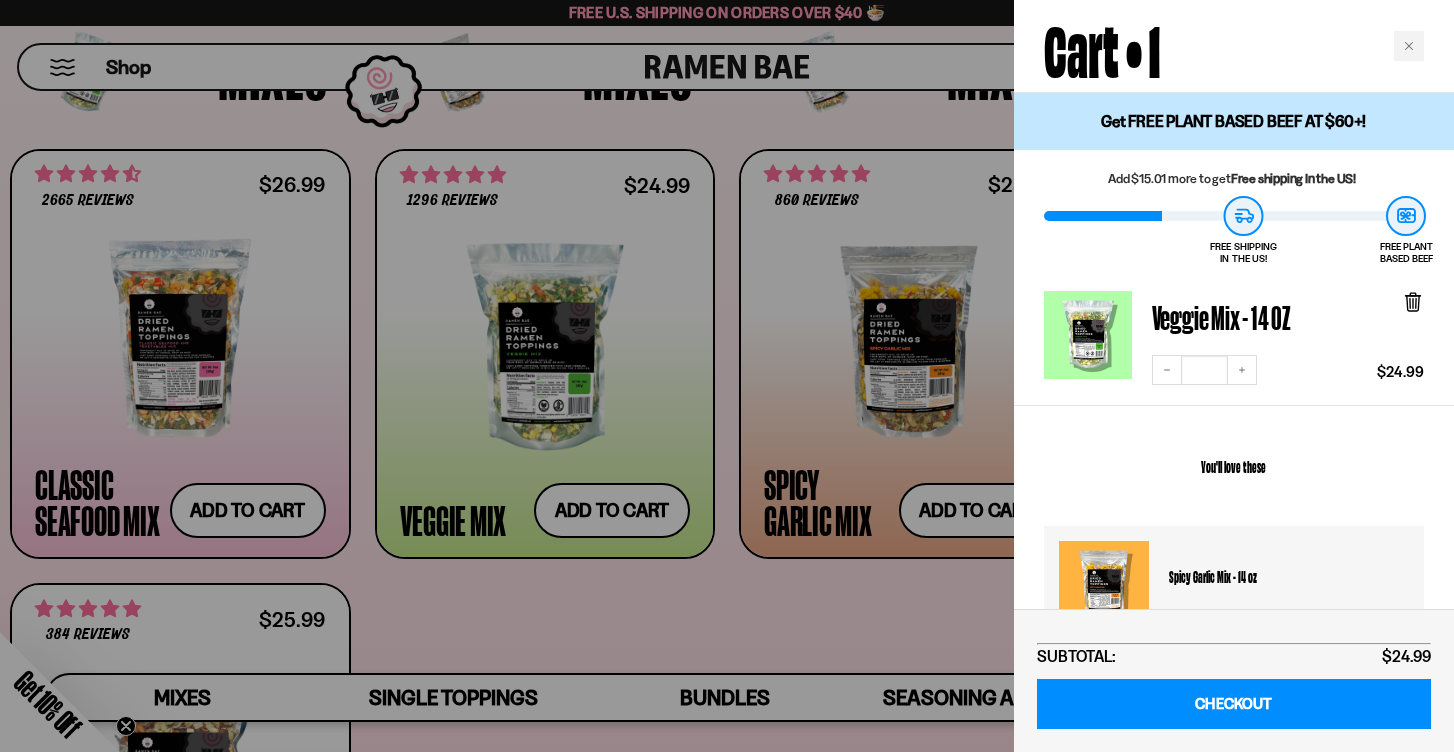 click at bounding box center (727, 376) 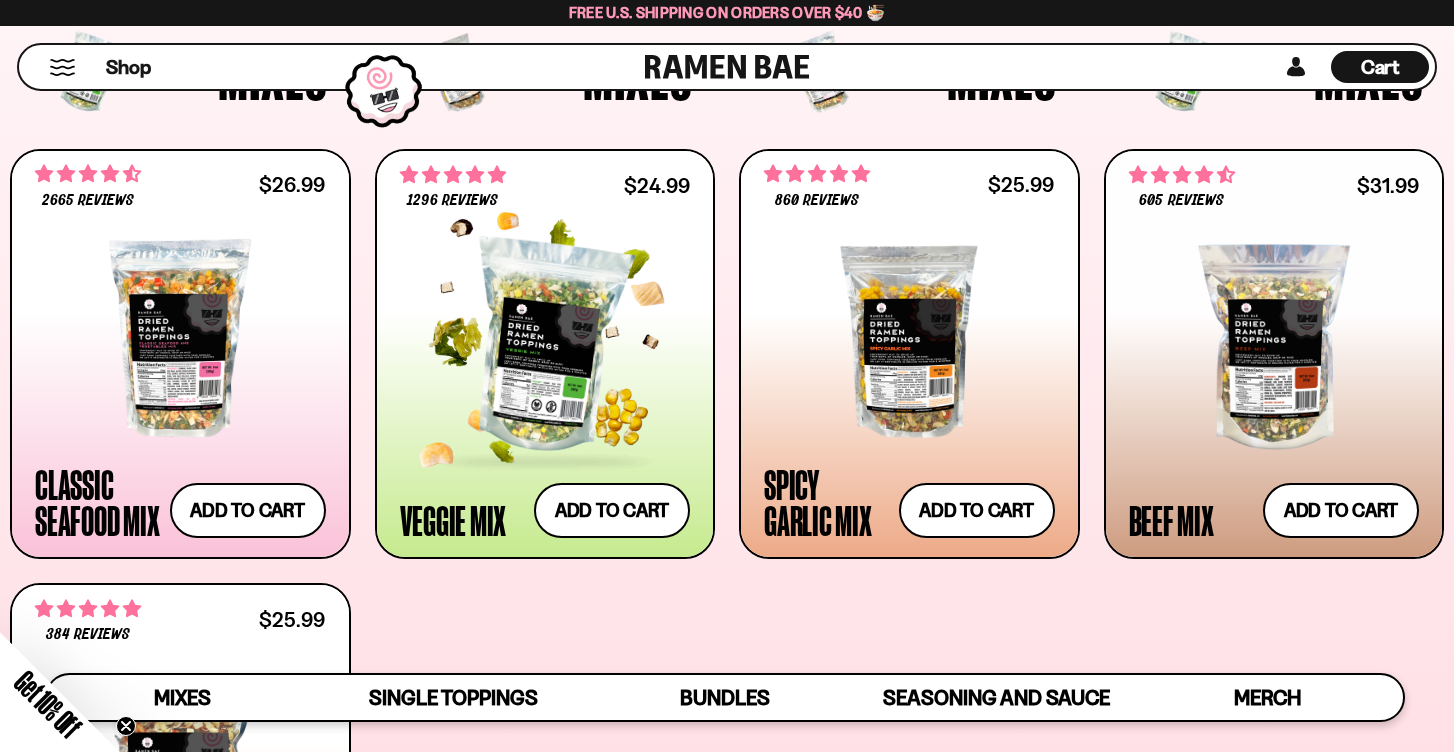 click at bounding box center [545, 347] 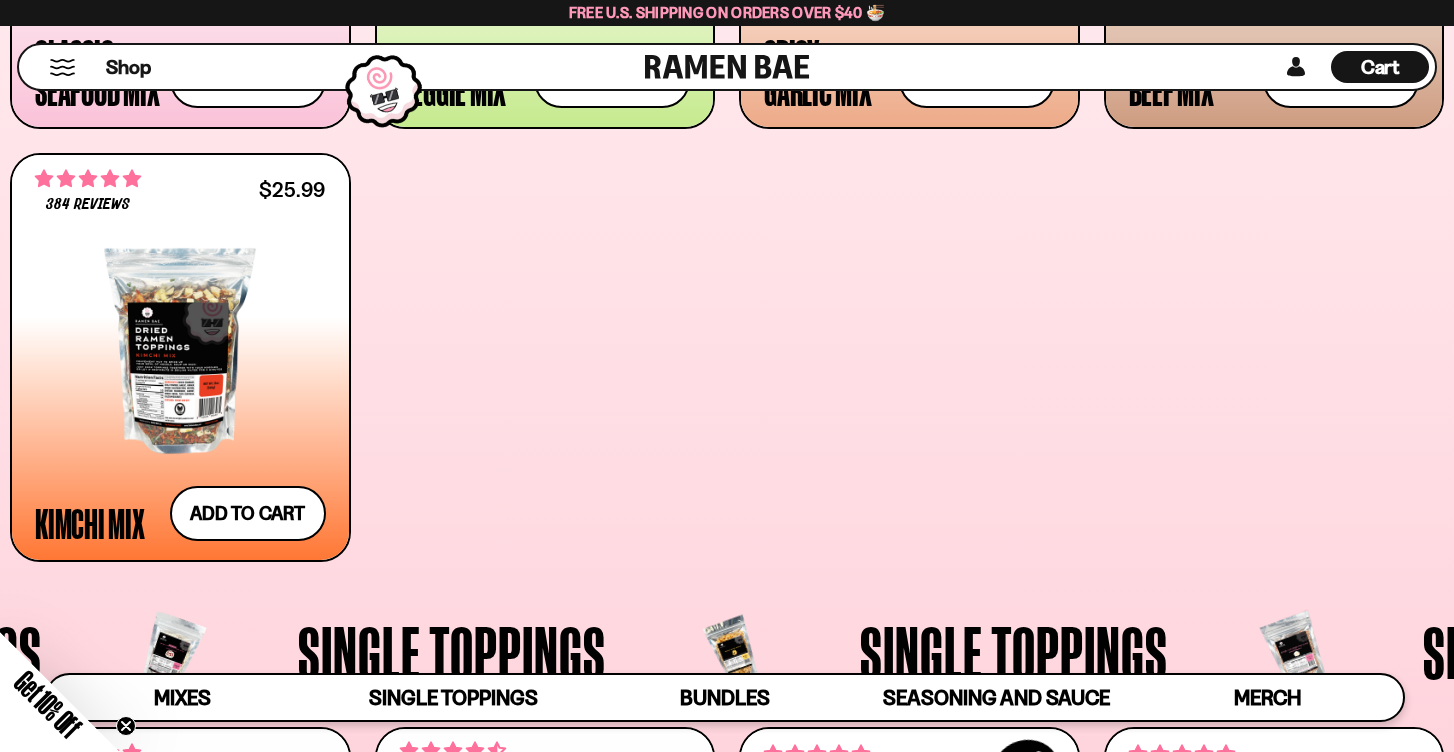 scroll, scrollTop: 1135, scrollLeft: 0, axis: vertical 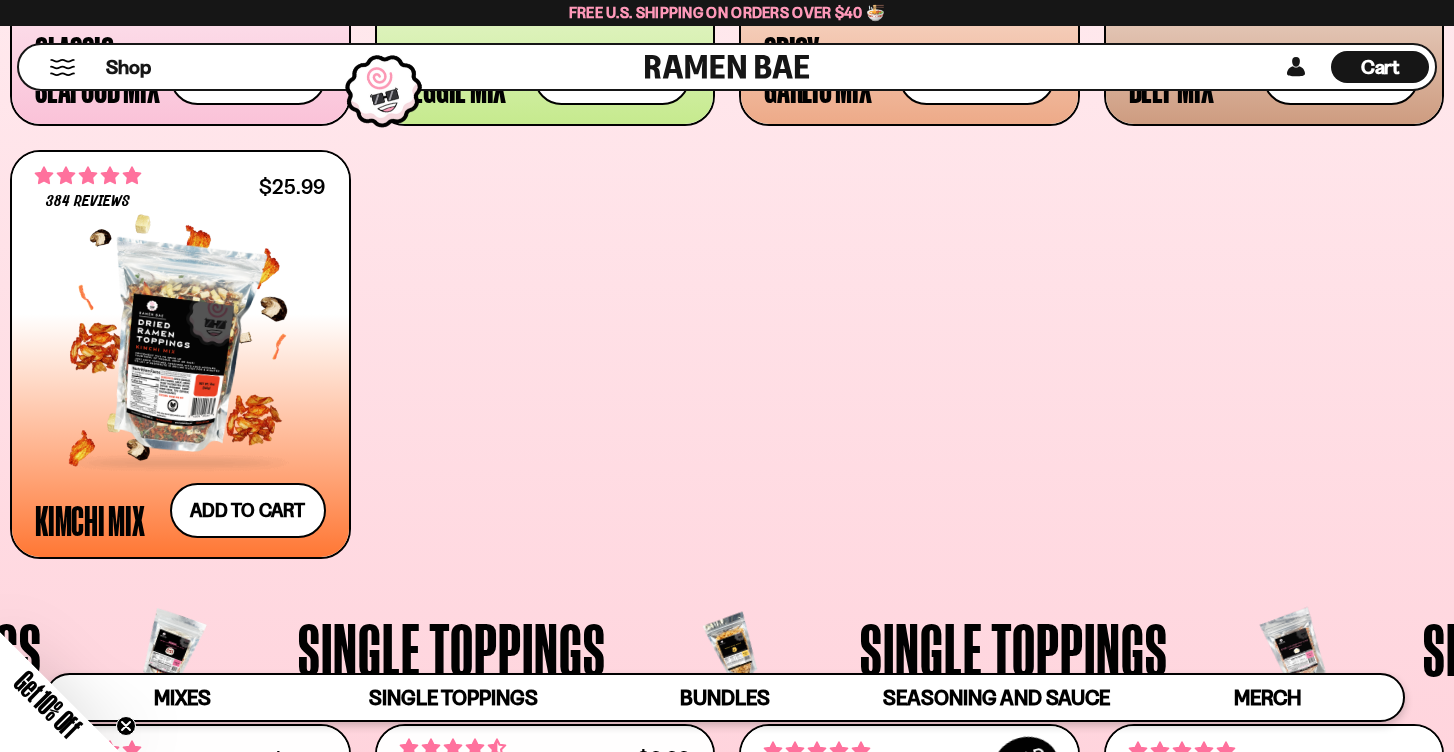 click at bounding box center (180, 348) 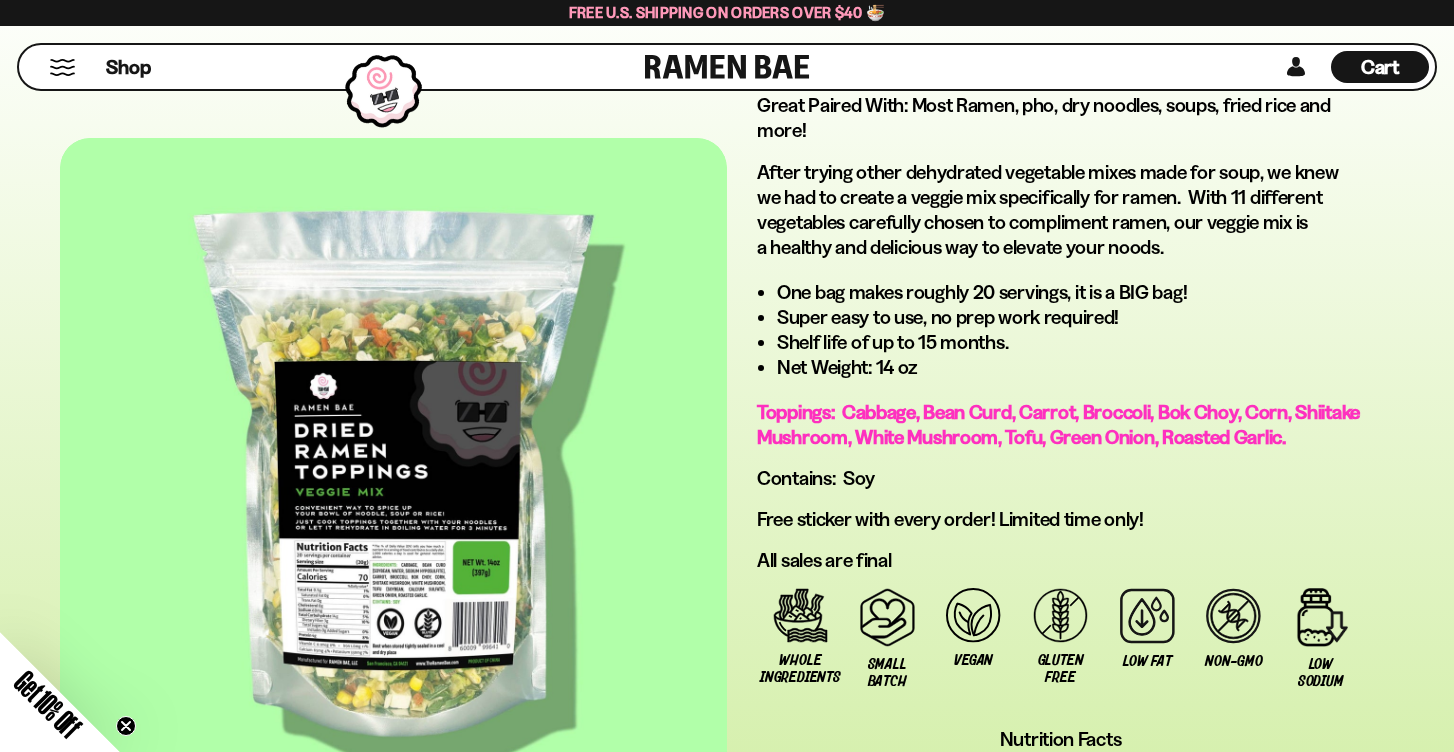 scroll, scrollTop: 1150, scrollLeft: 0, axis: vertical 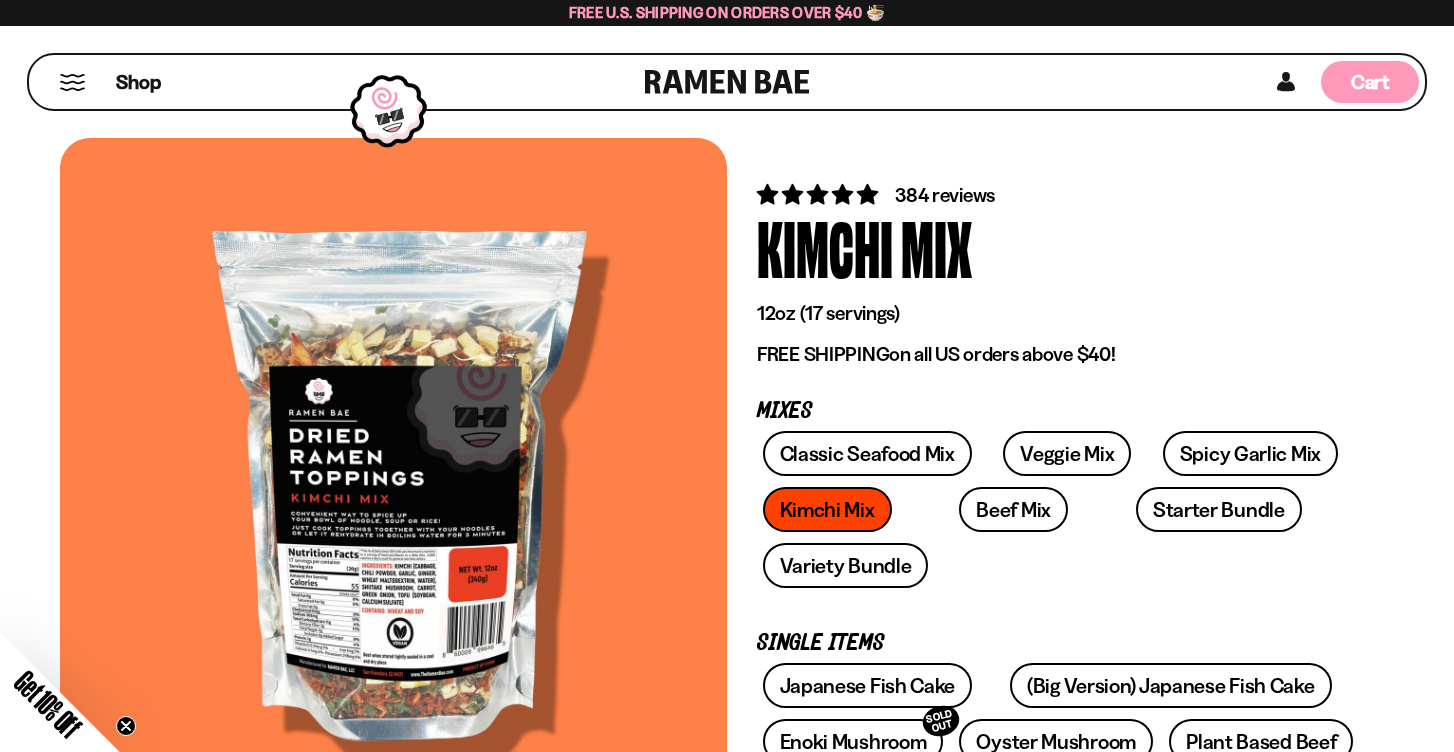 click on "Cart" at bounding box center (1370, 82) 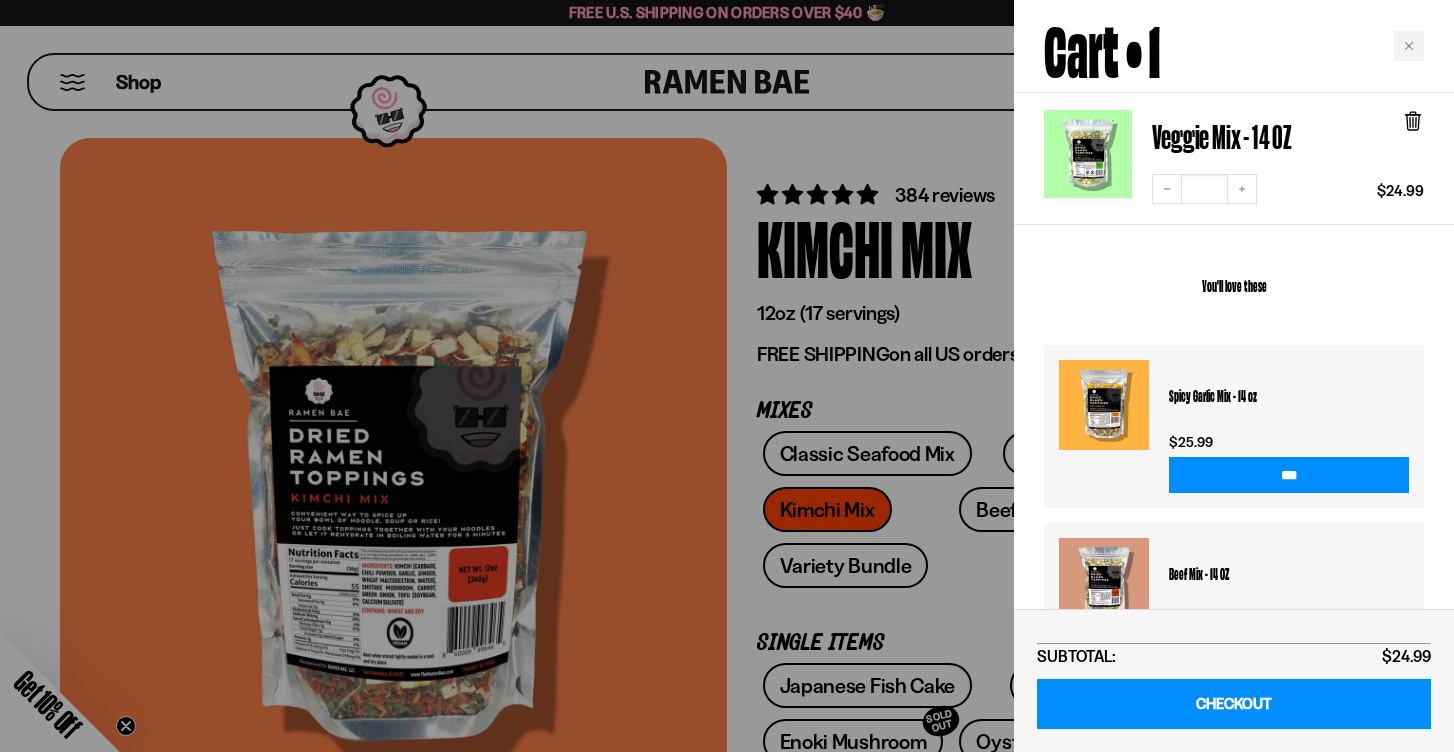 scroll, scrollTop: 188, scrollLeft: 0, axis: vertical 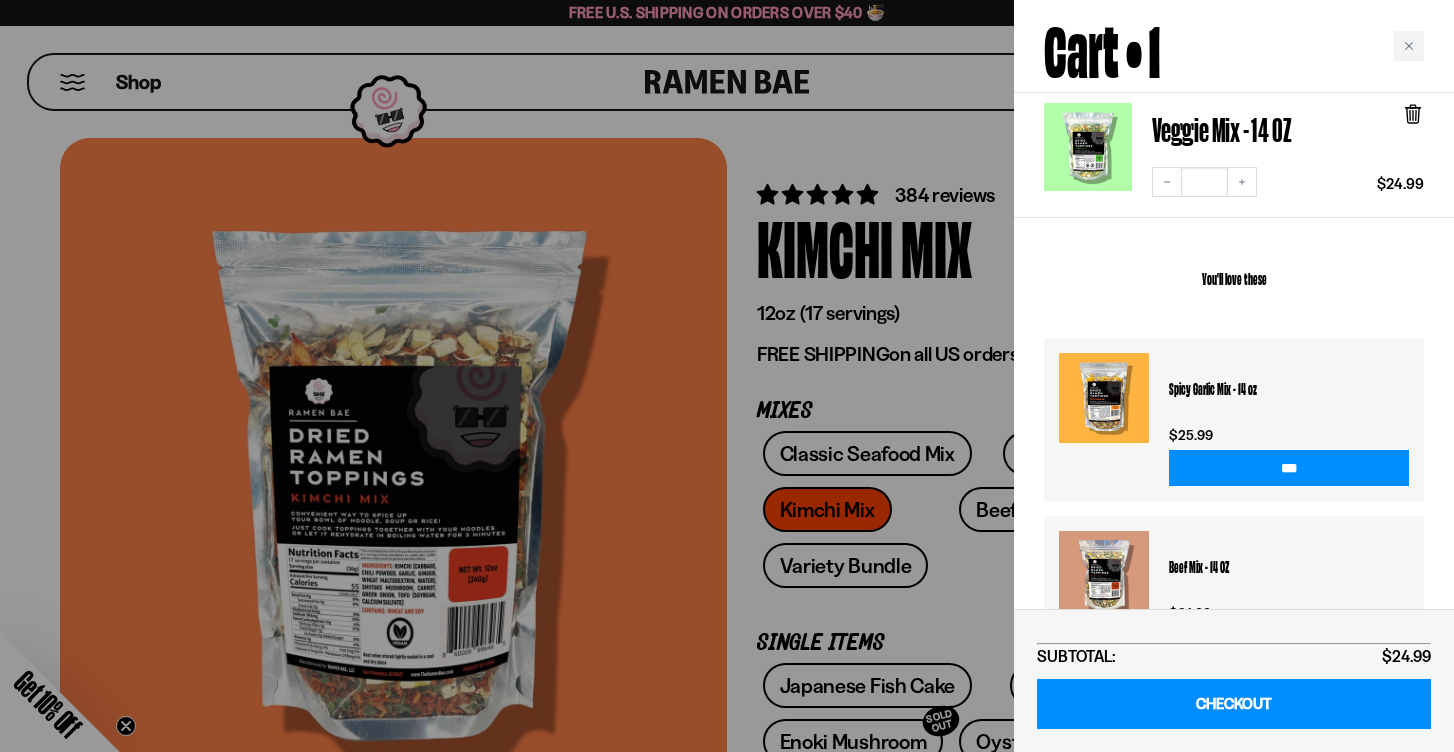 click at bounding box center (1104, 398) 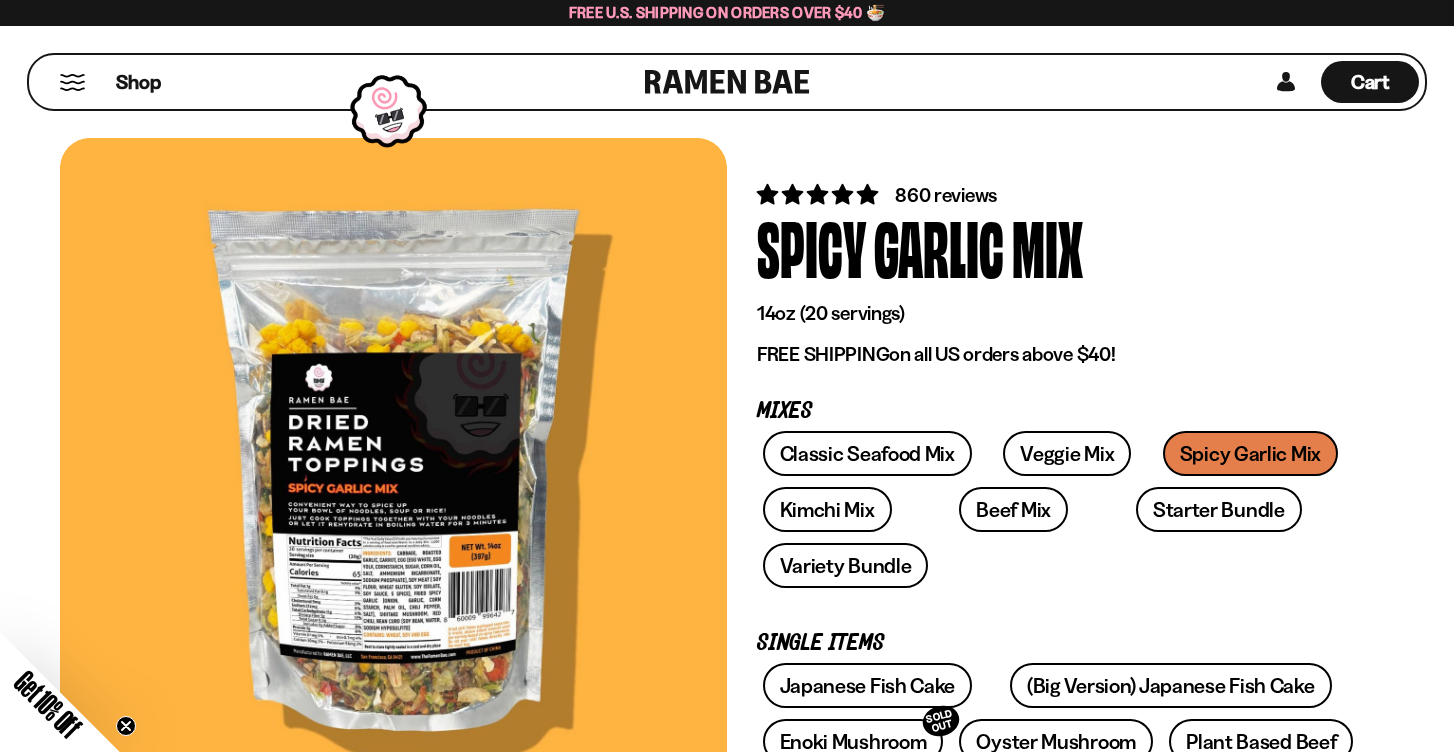 scroll, scrollTop: 0, scrollLeft: 0, axis: both 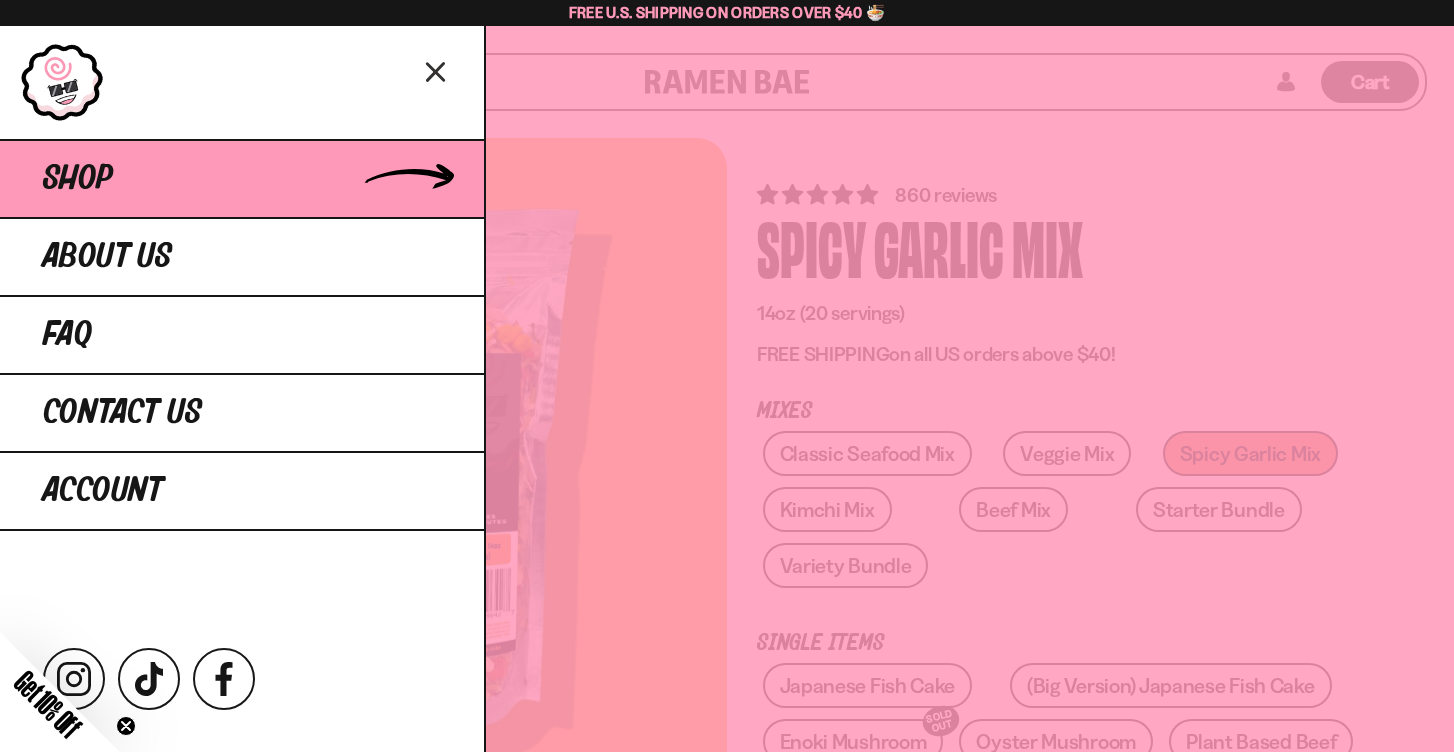 click on "Shop" at bounding box center [78, 179] 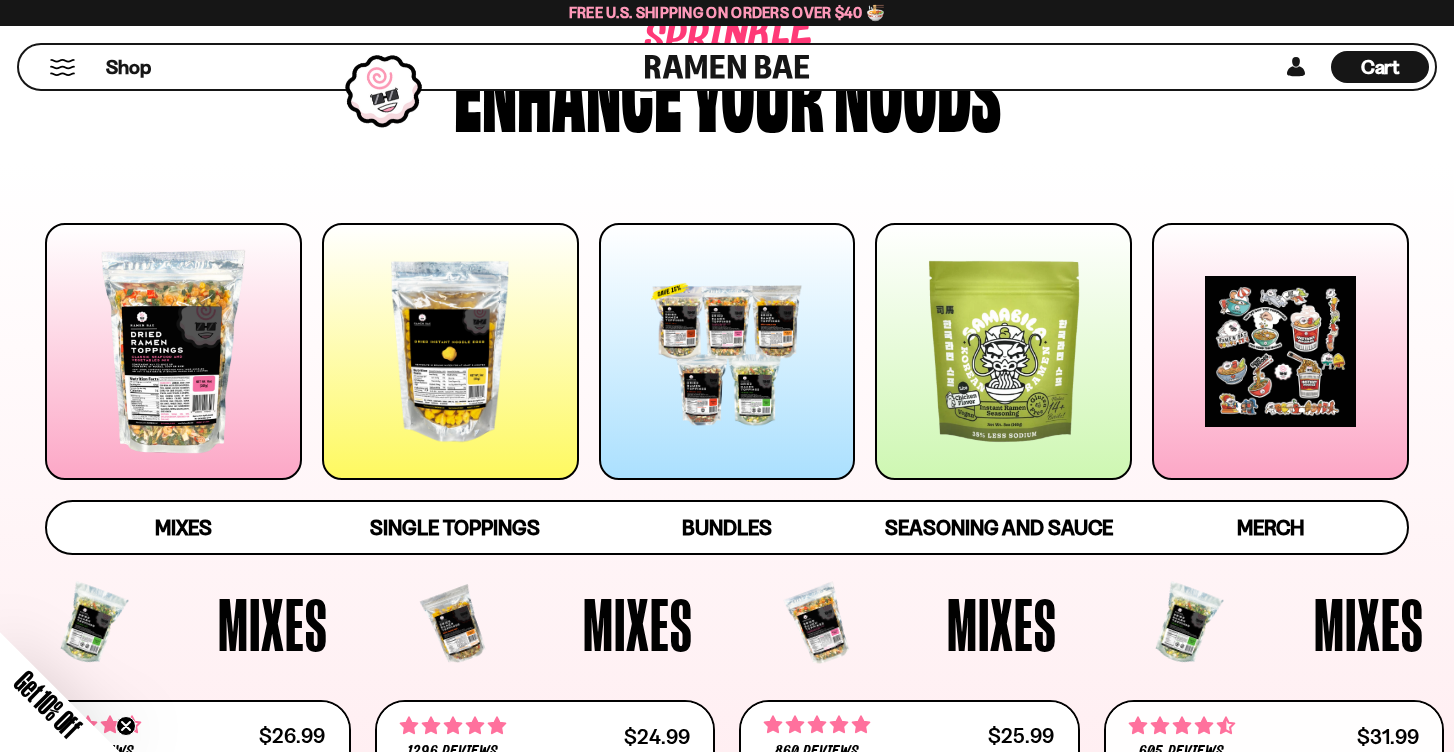 scroll, scrollTop: 148, scrollLeft: 0, axis: vertical 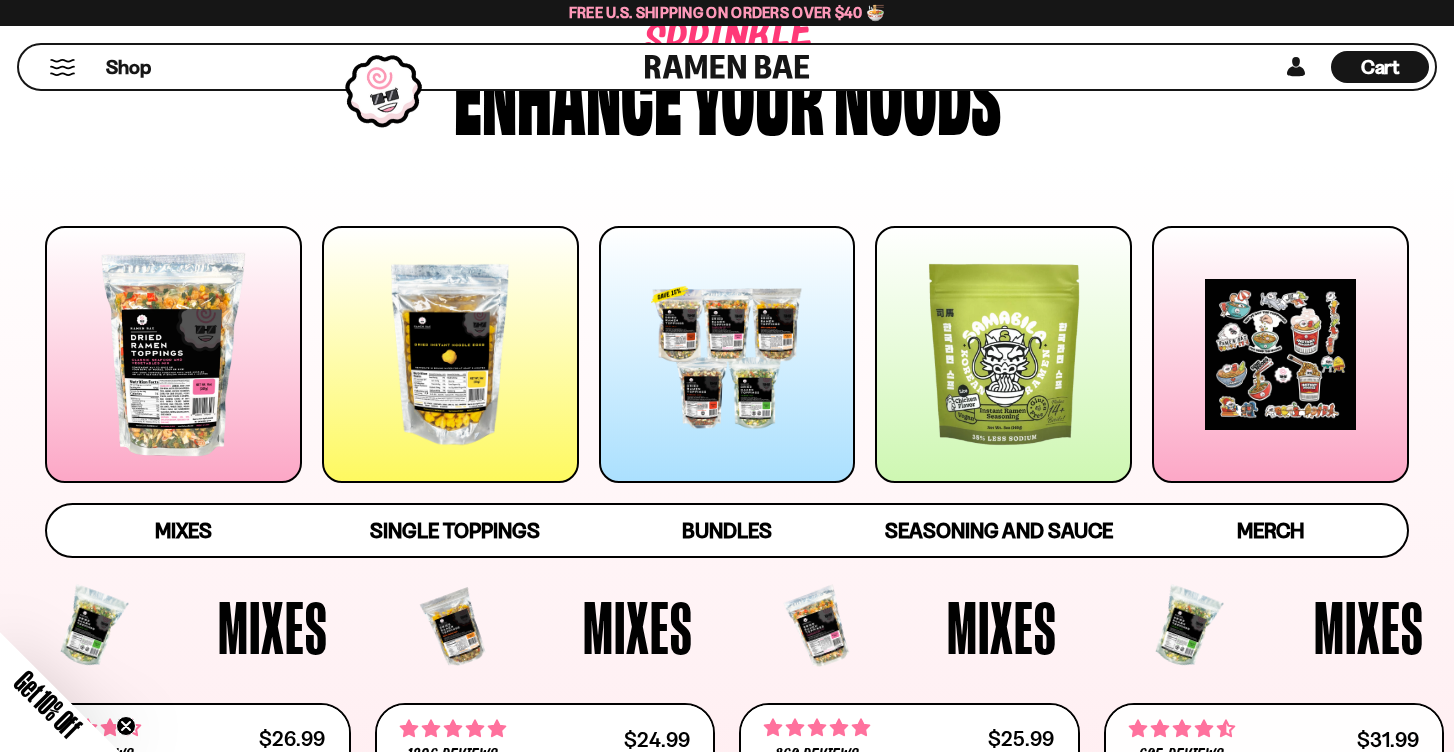 click at bounding box center (1280, 354) 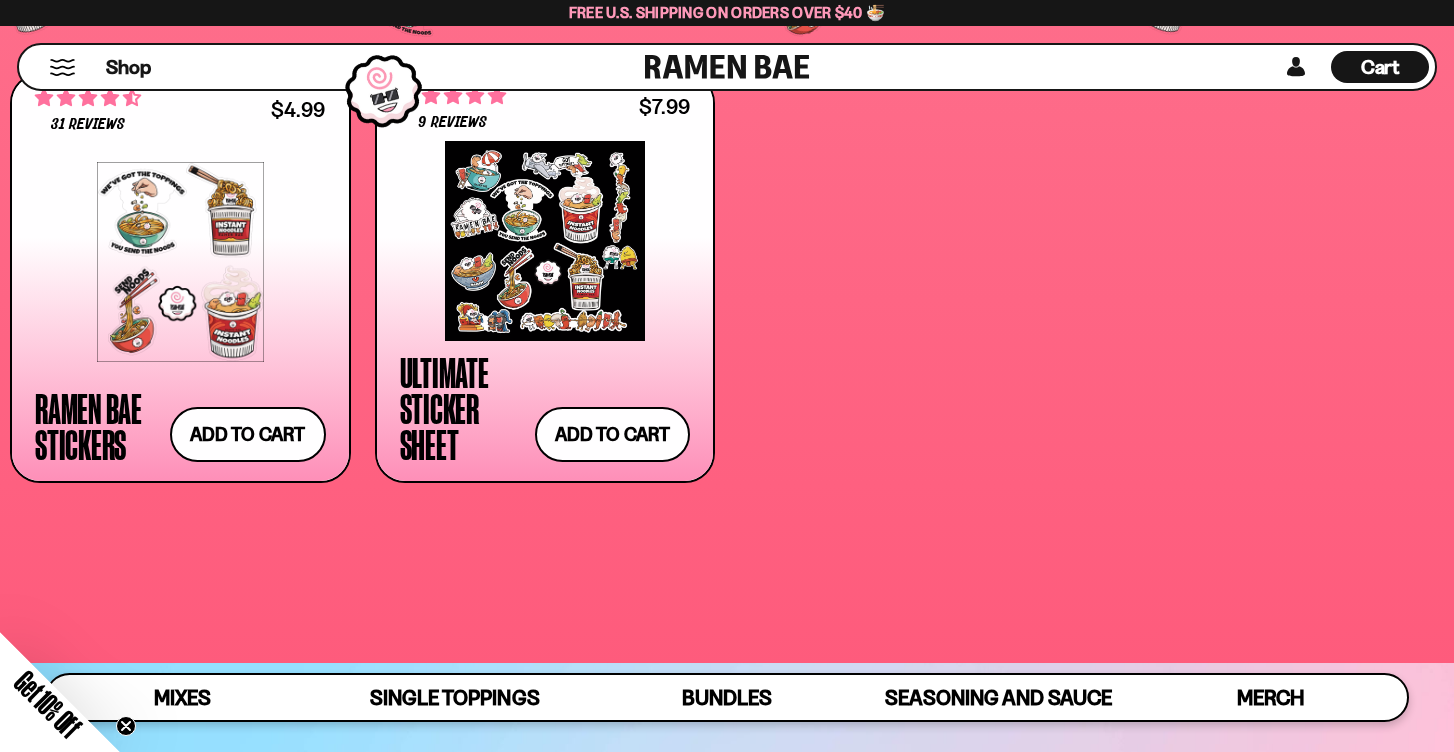 scroll, scrollTop: 5681, scrollLeft: 0, axis: vertical 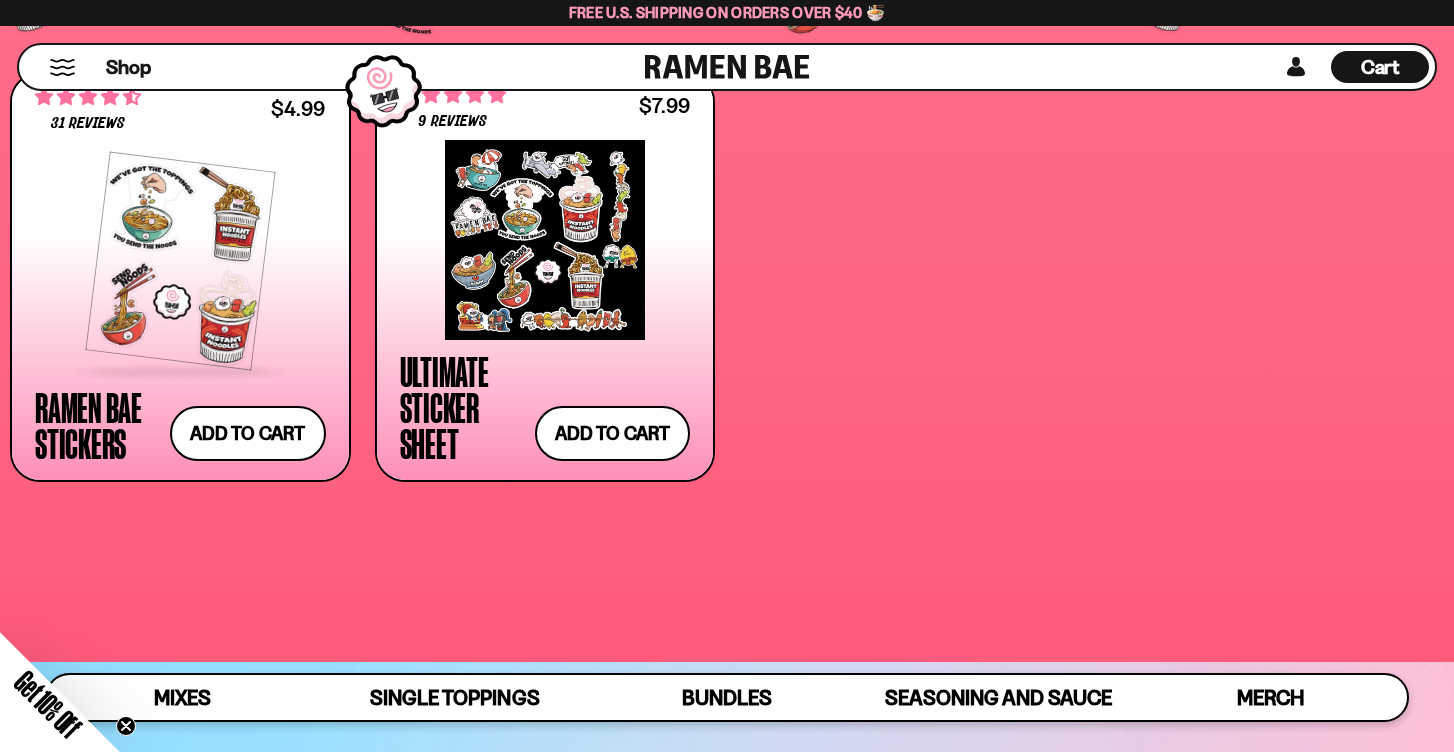click at bounding box center (180, 261) 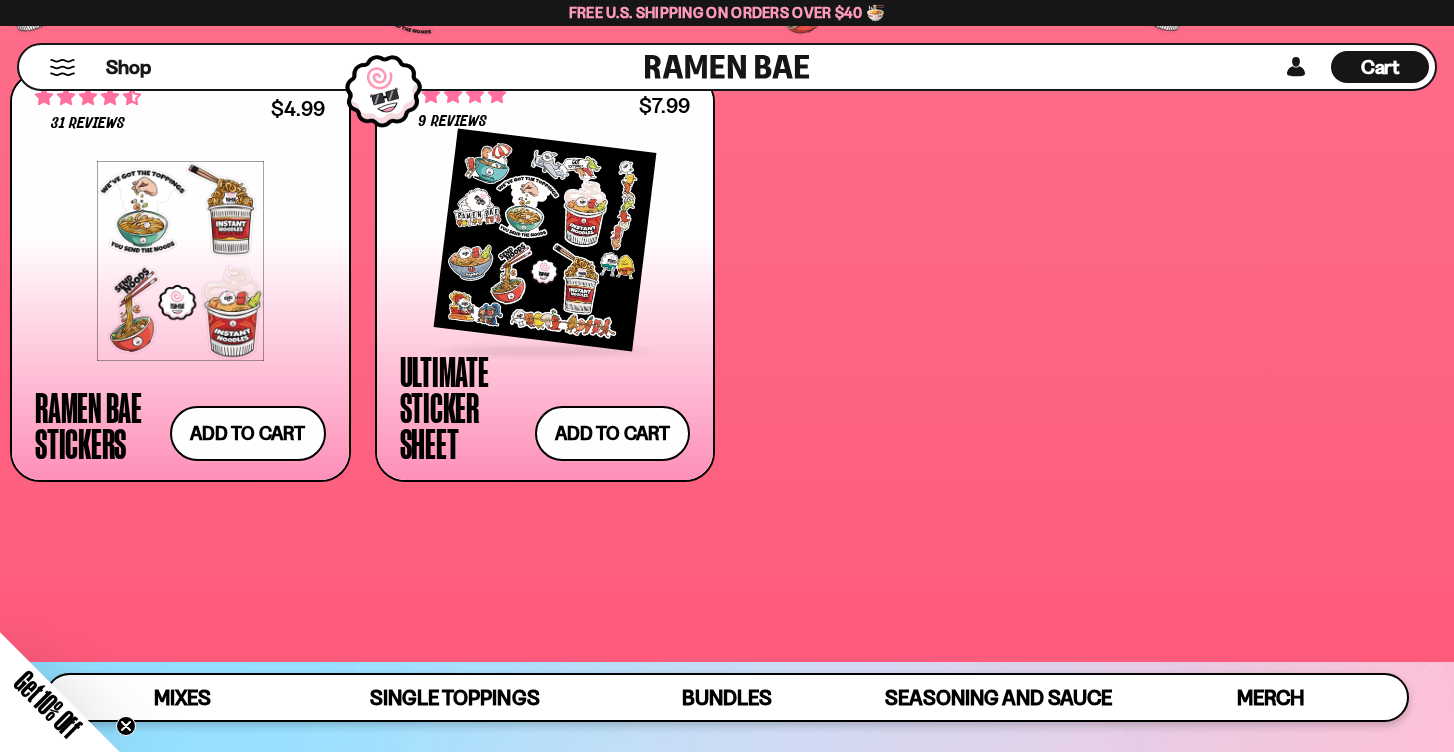 click at bounding box center [545, 240] 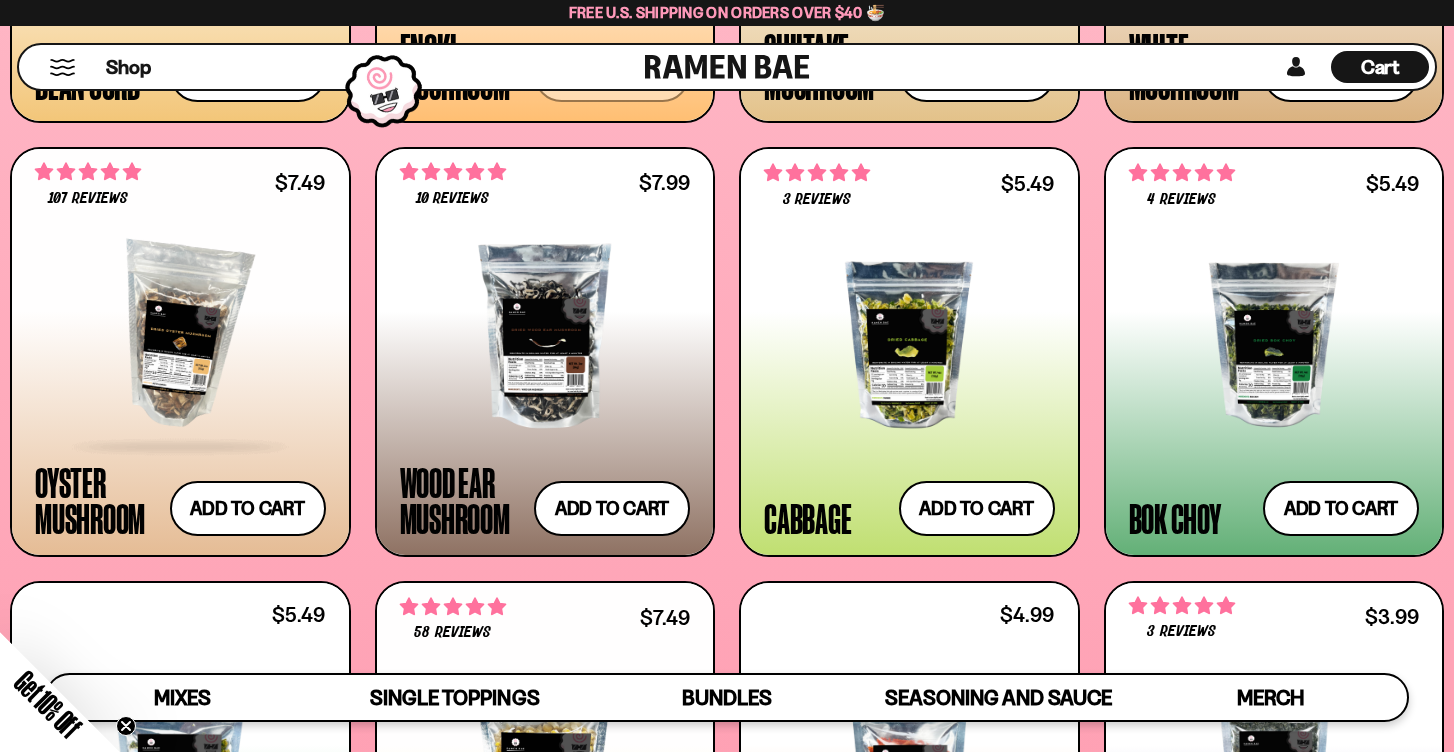 scroll, scrollTop: 3010, scrollLeft: 0, axis: vertical 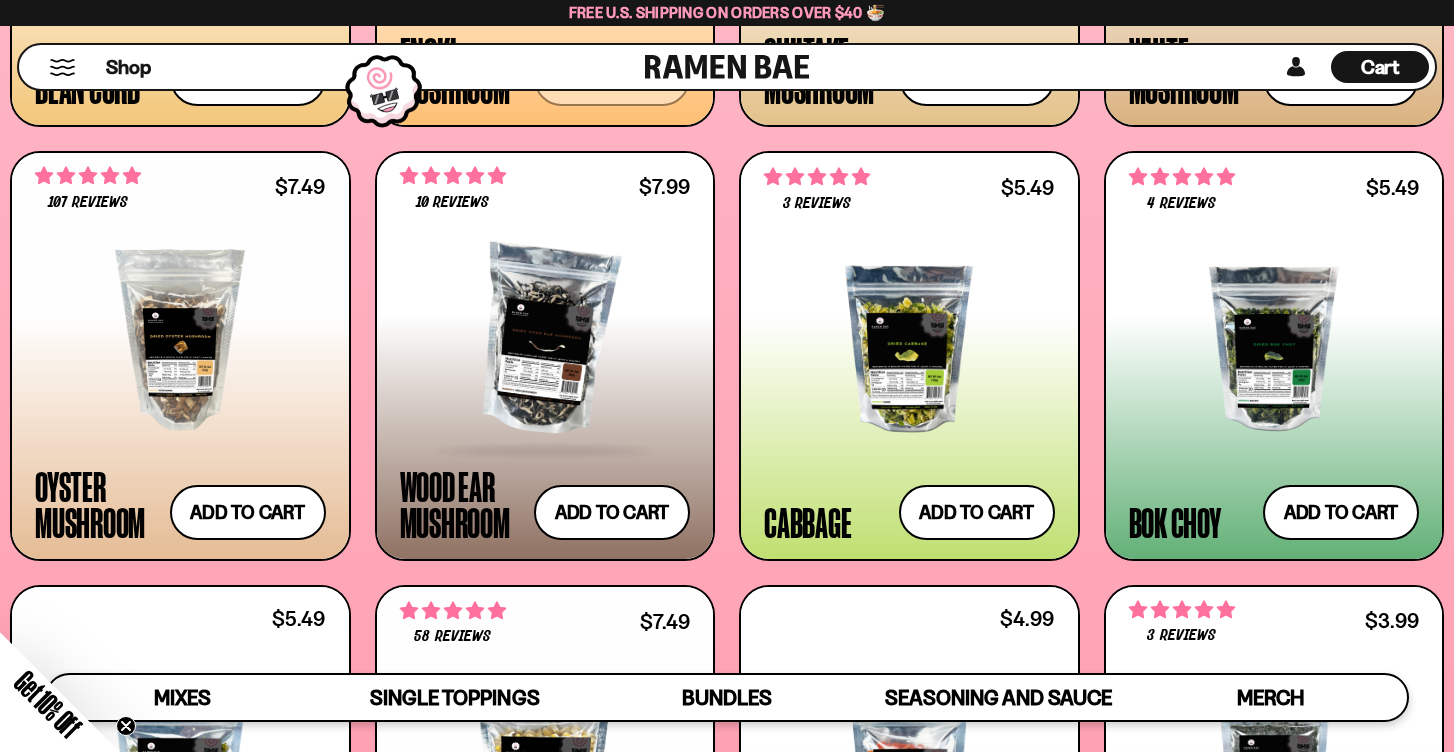 click at bounding box center [545, 340] 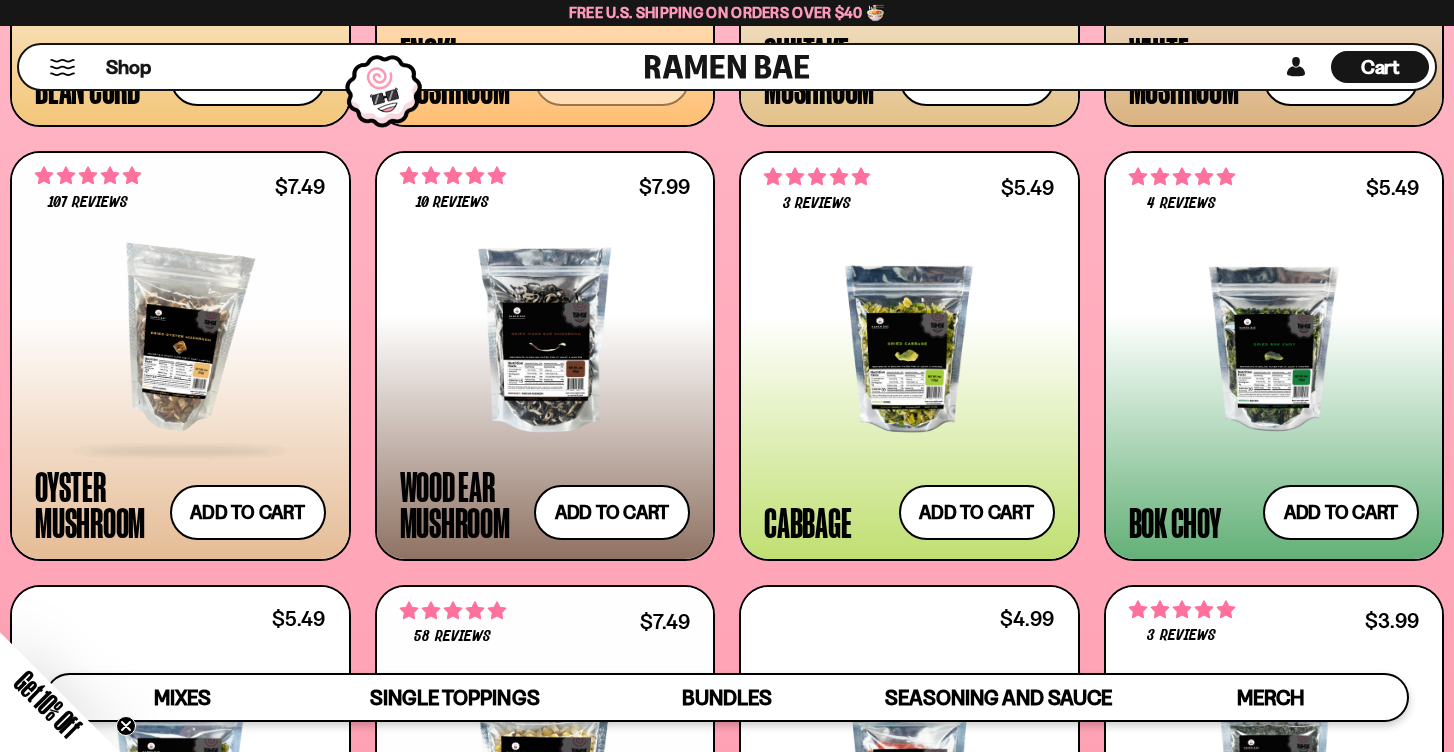 click at bounding box center (180, 340) 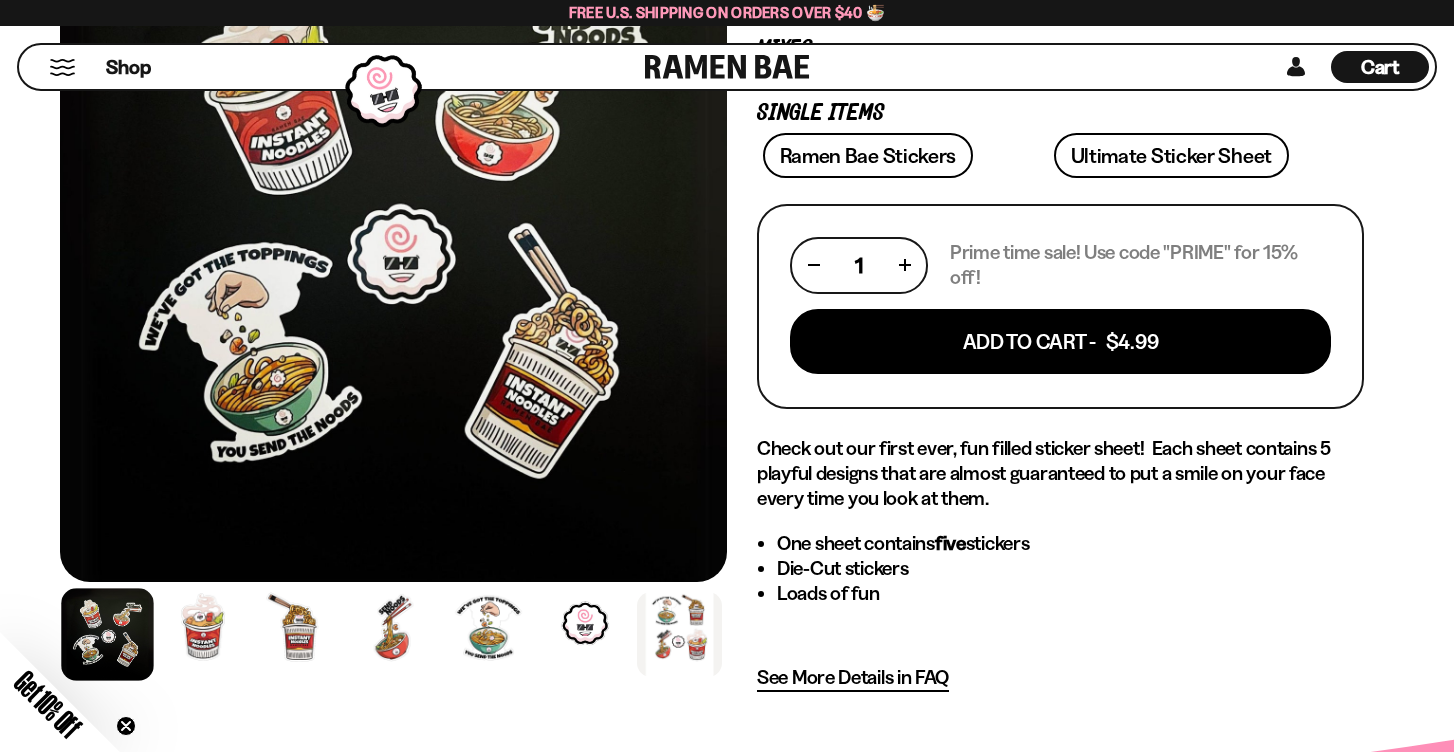 scroll, scrollTop: 345, scrollLeft: 0, axis: vertical 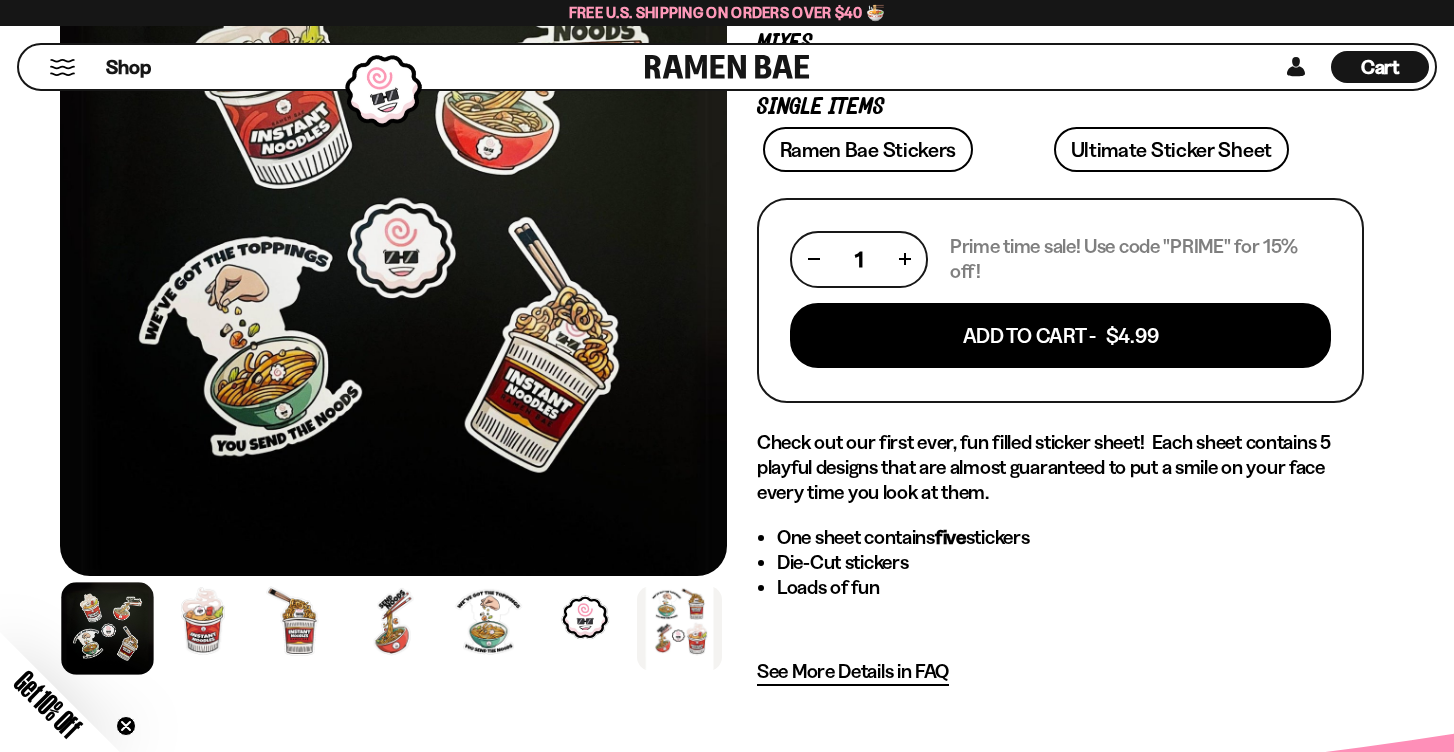 click on "Ramen Bae Stickers
Ultimate Sticker Sheet" at bounding box center [1060, 155] 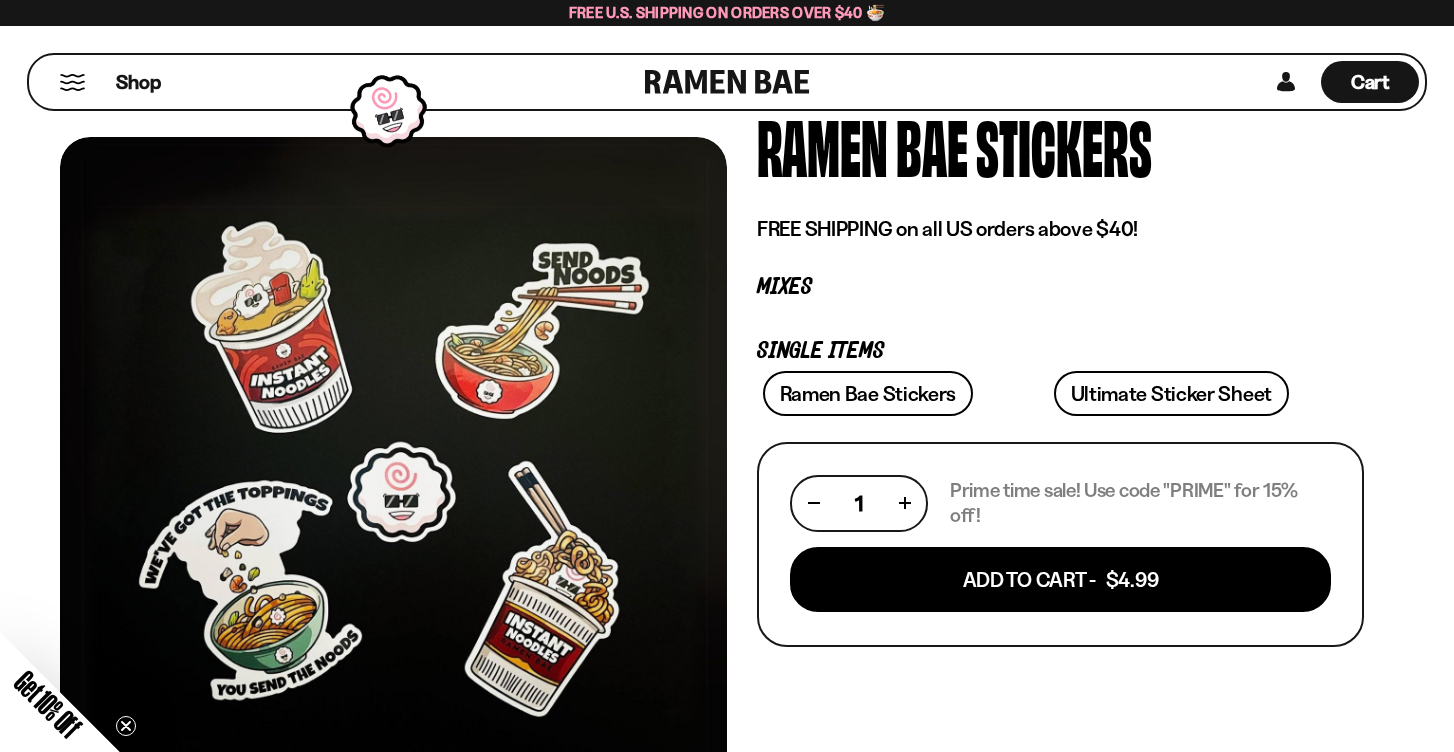 scroll, scrollTop: 105, scrollLeft: 0, axis: vertical 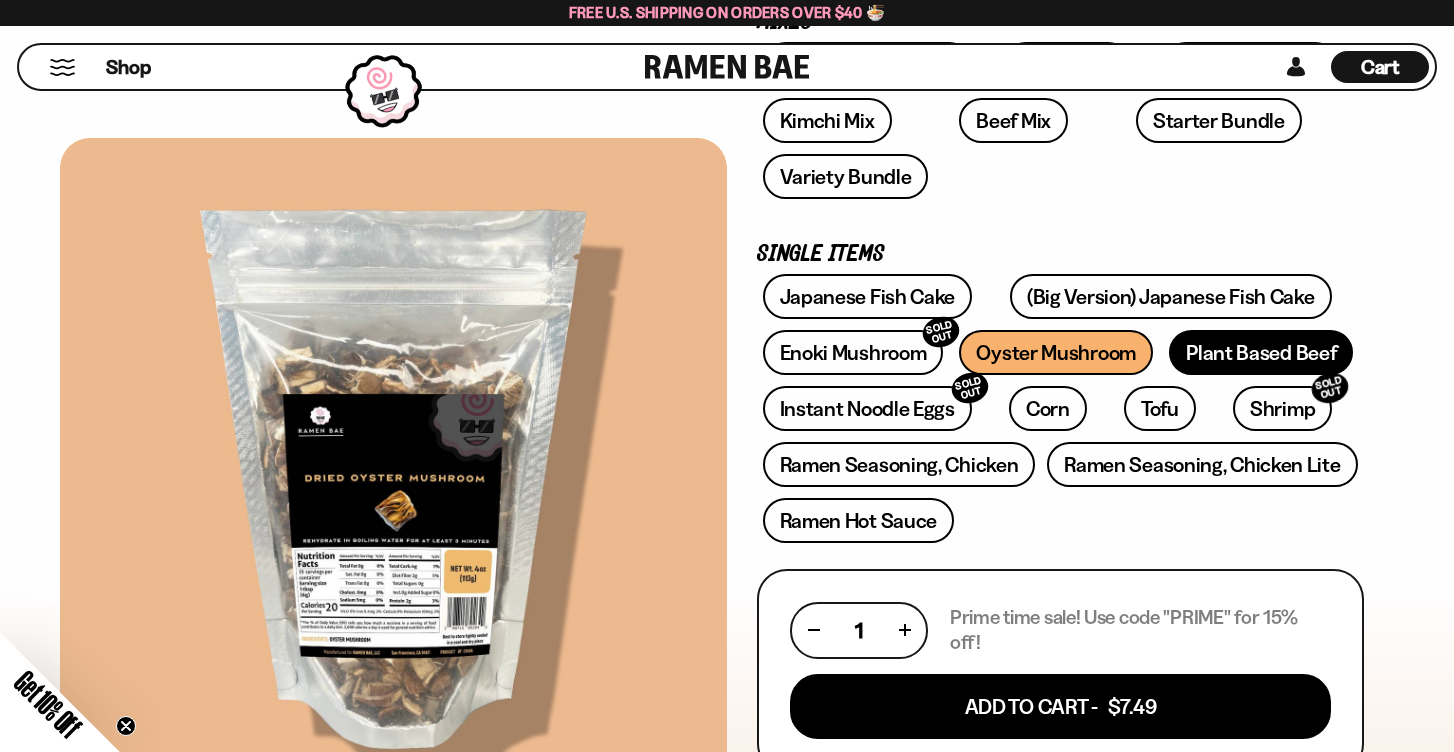 click on "Plant Based Beef" at bounding box center [1261, 352] 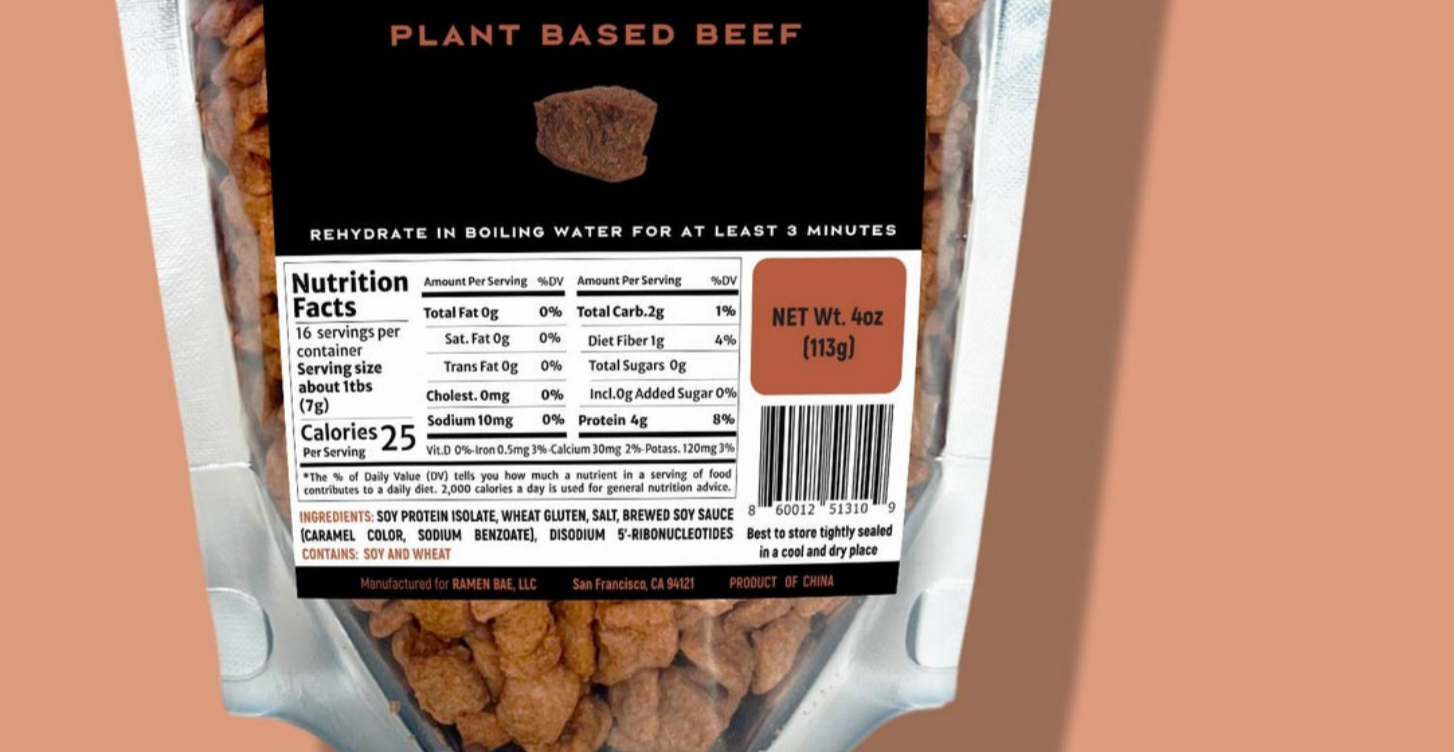scroll, scrollTop: 135, scrollLeft: 0, axis: vertical 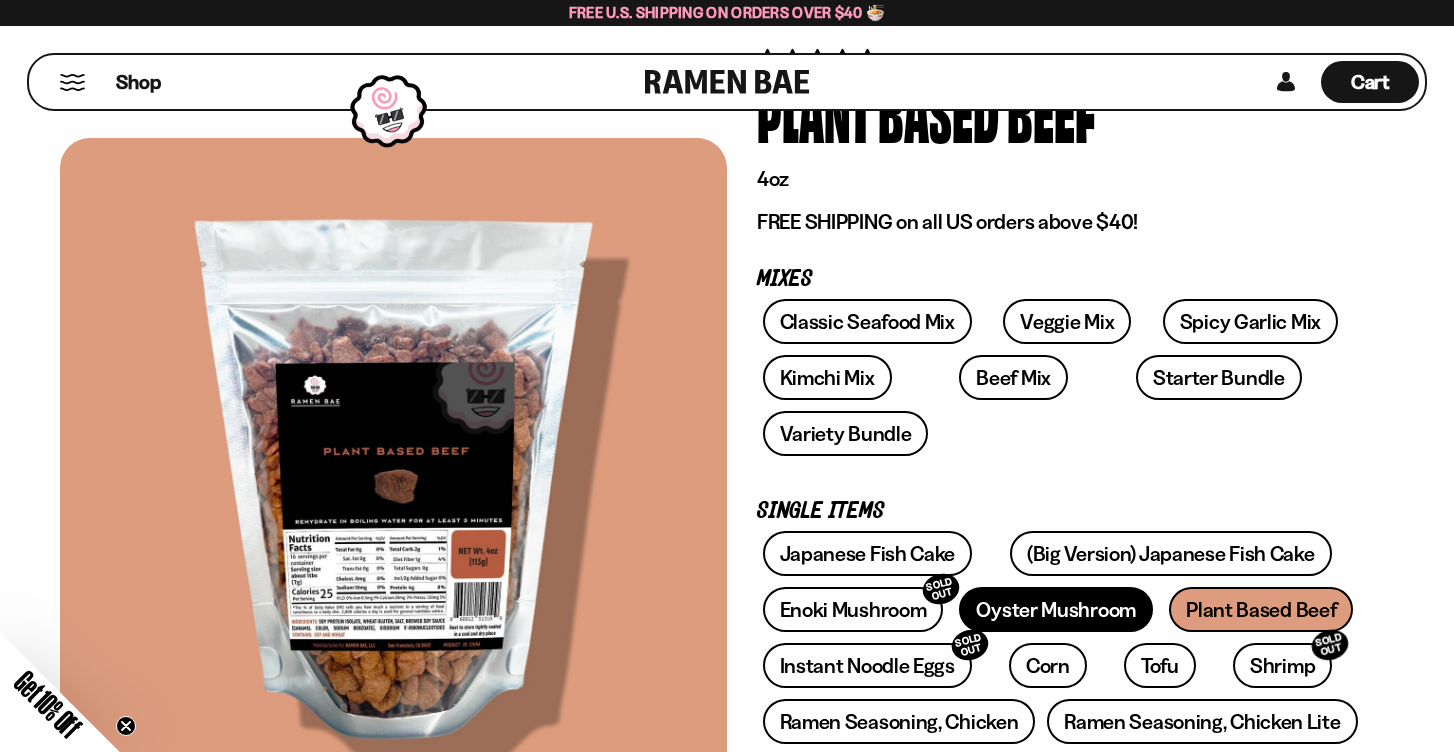 click on "Oyster Mushroom" at bounding box center [1056, 609] 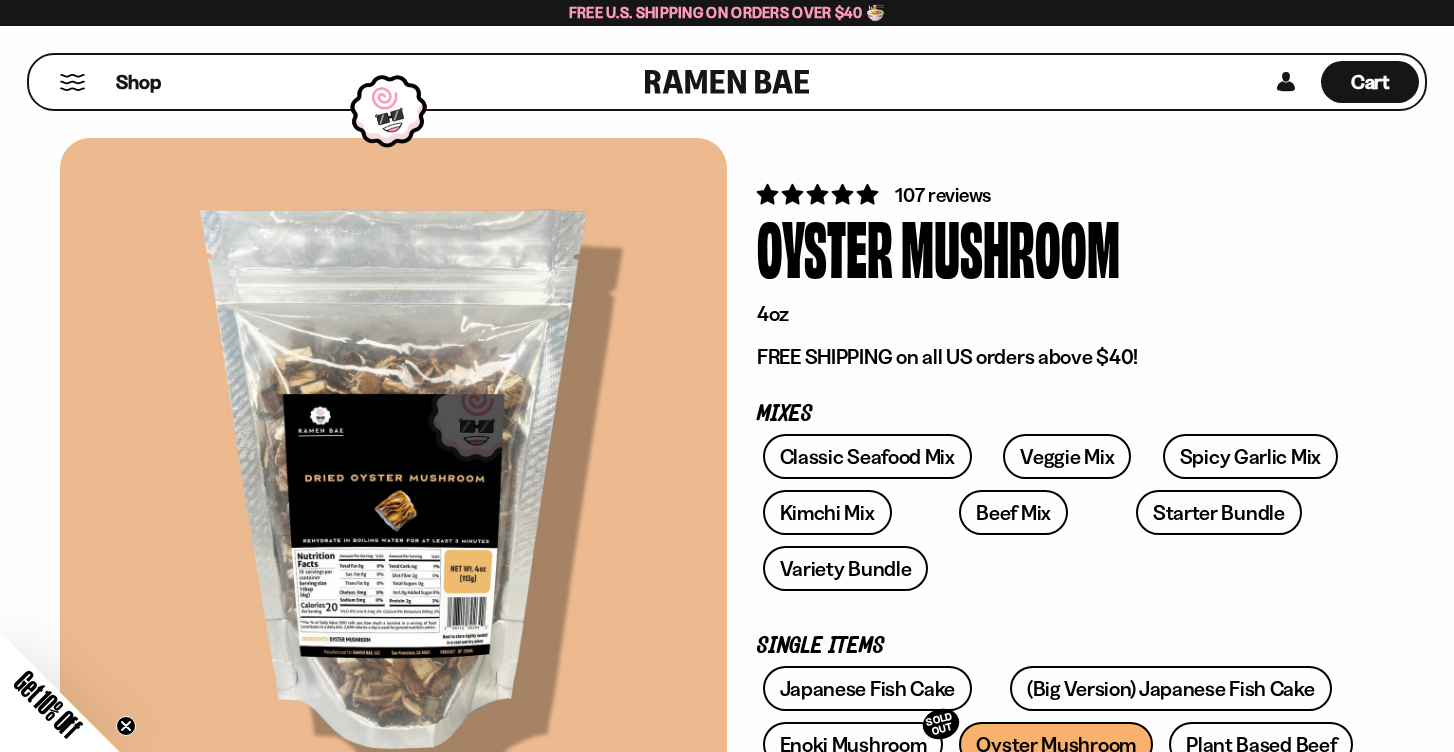 scroll, scrollTop: 0, scrollLeft: 0, axis: both 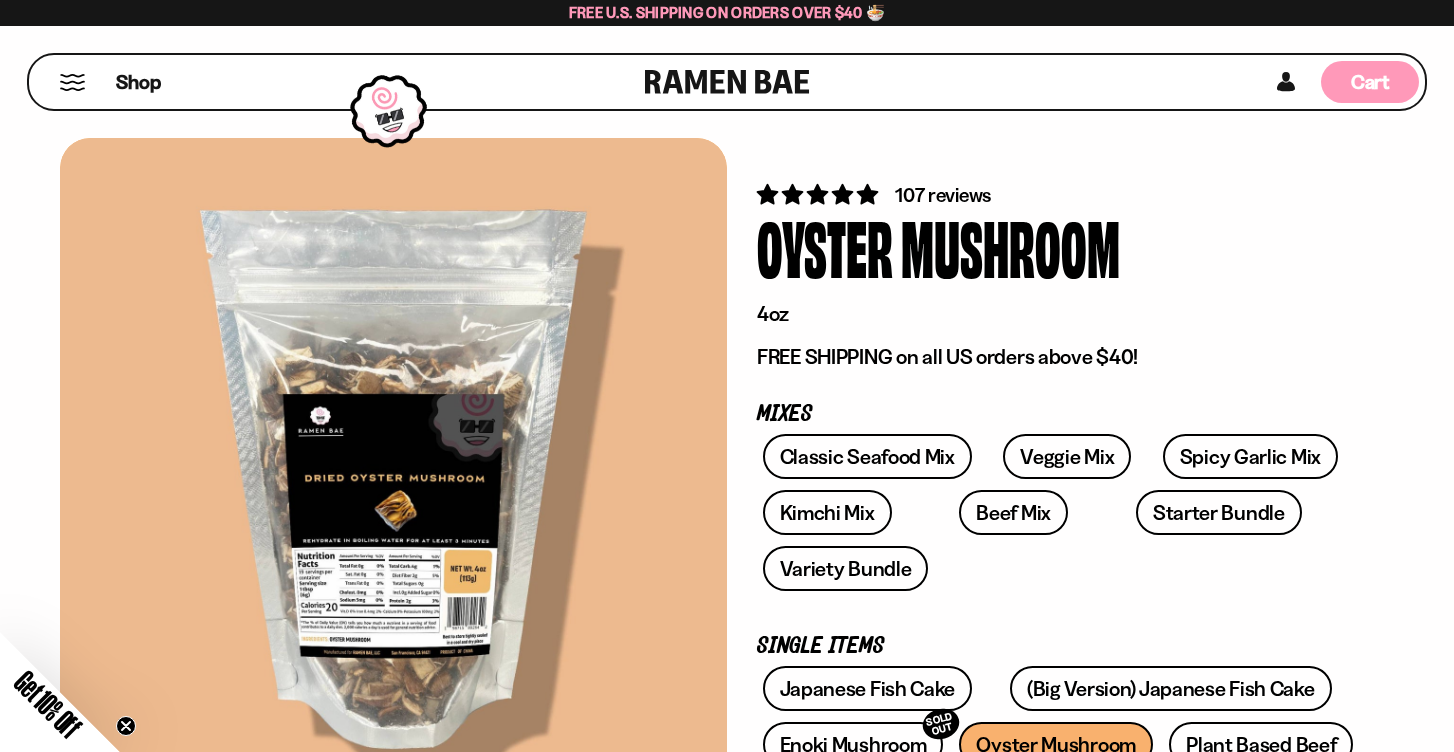 click on "Cart" at bounding box center [1370, 82] 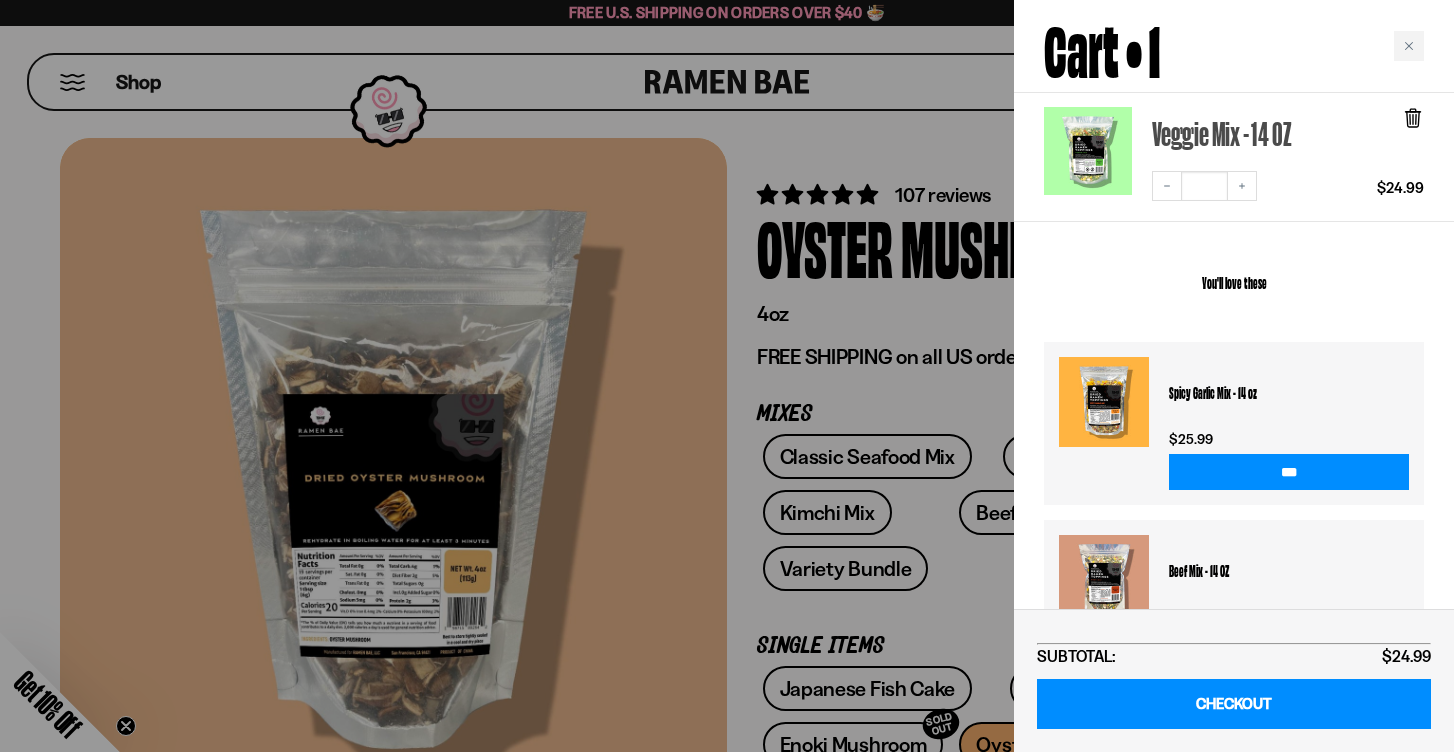 scroll, scrollTop: 158, scrollLeft: 0, axis: vertical 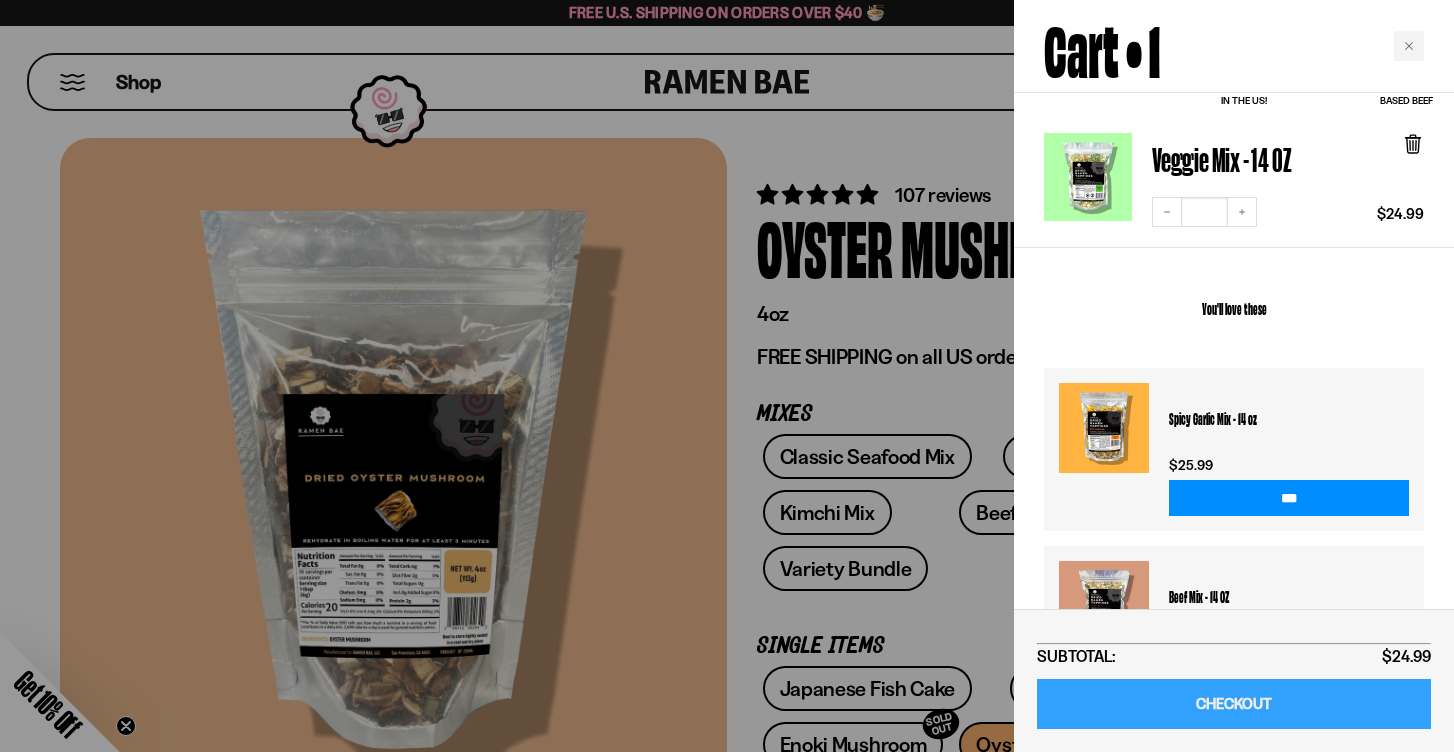click on "CHECKOUT" at bounding box center [1234, 704] 